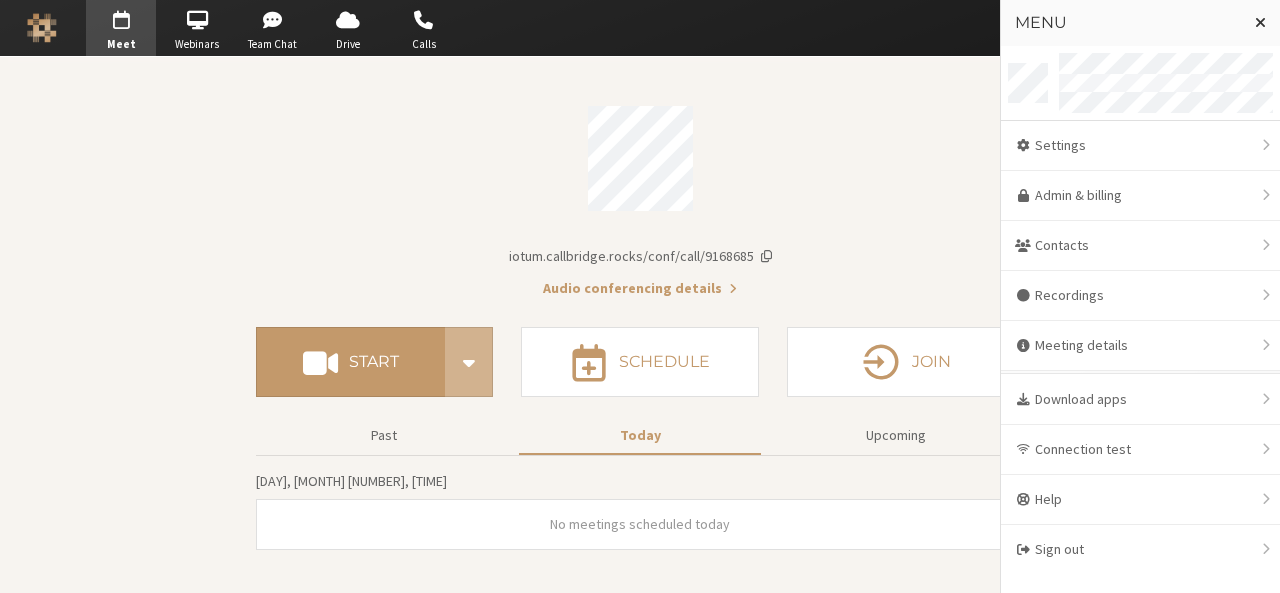scroll, scrollTop: 0, scrollLeft: 0, axis: both 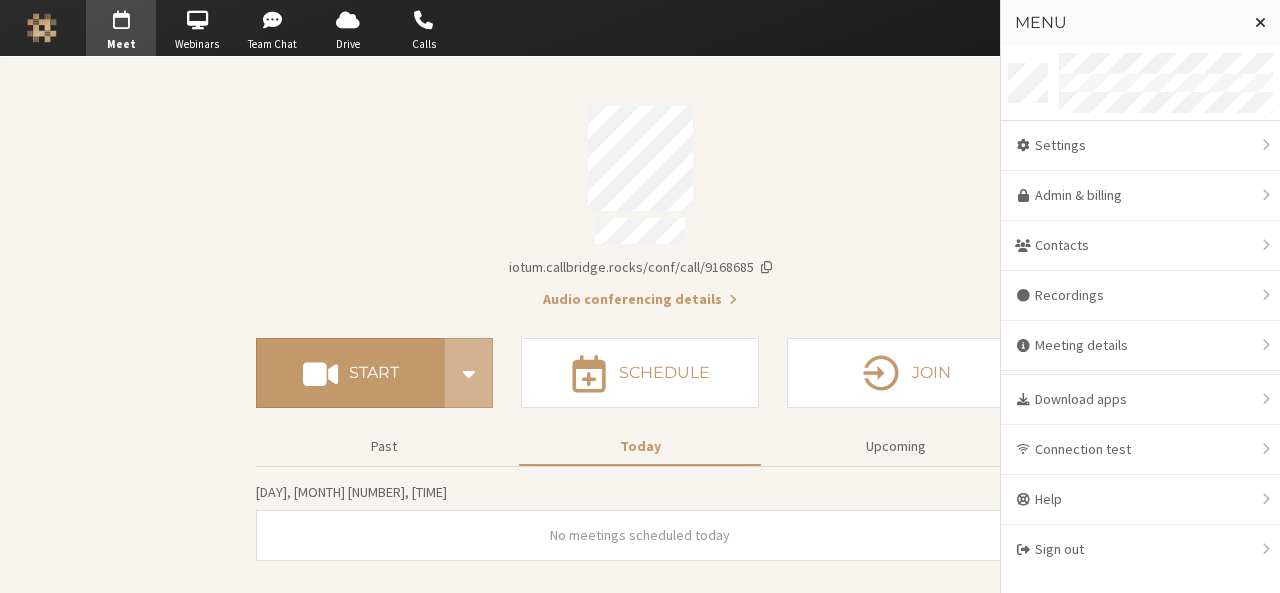 click at bounding box center (640, 158) 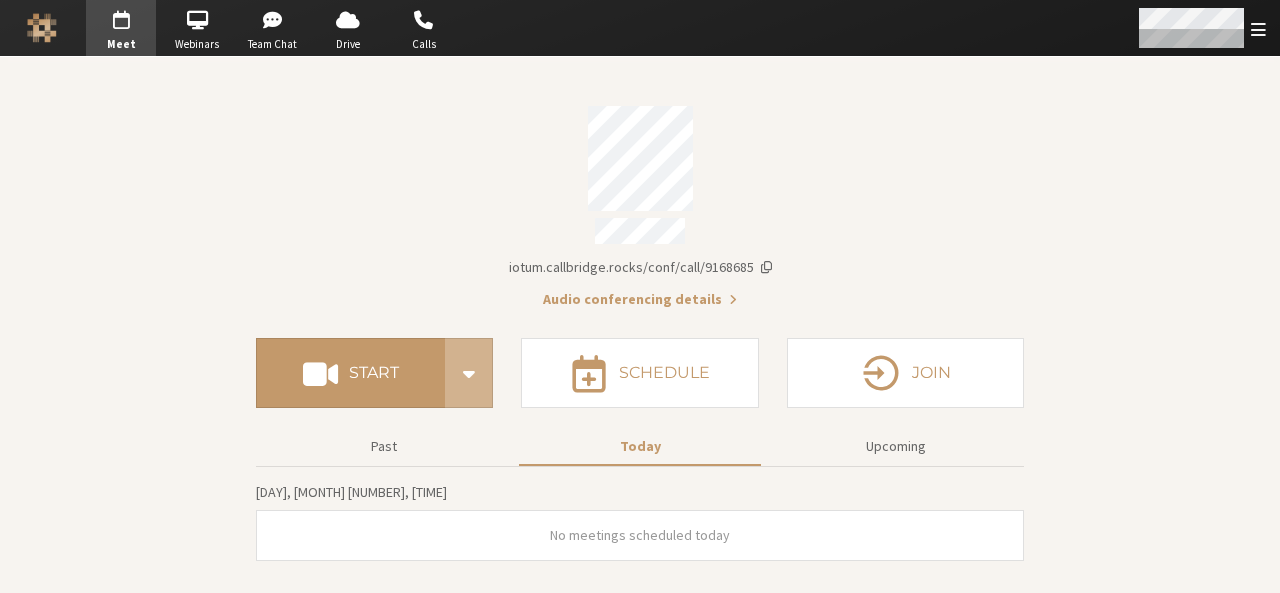 click at bounding box center [1201, 28] 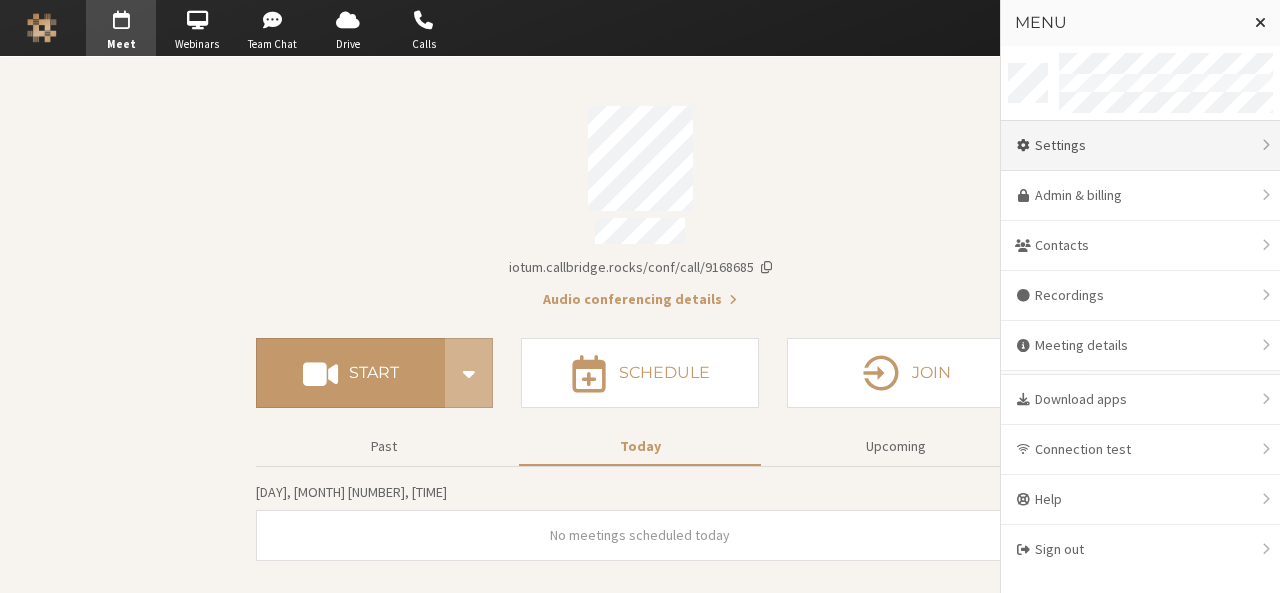 click on "Settings" at bounding box center (1140, 146) 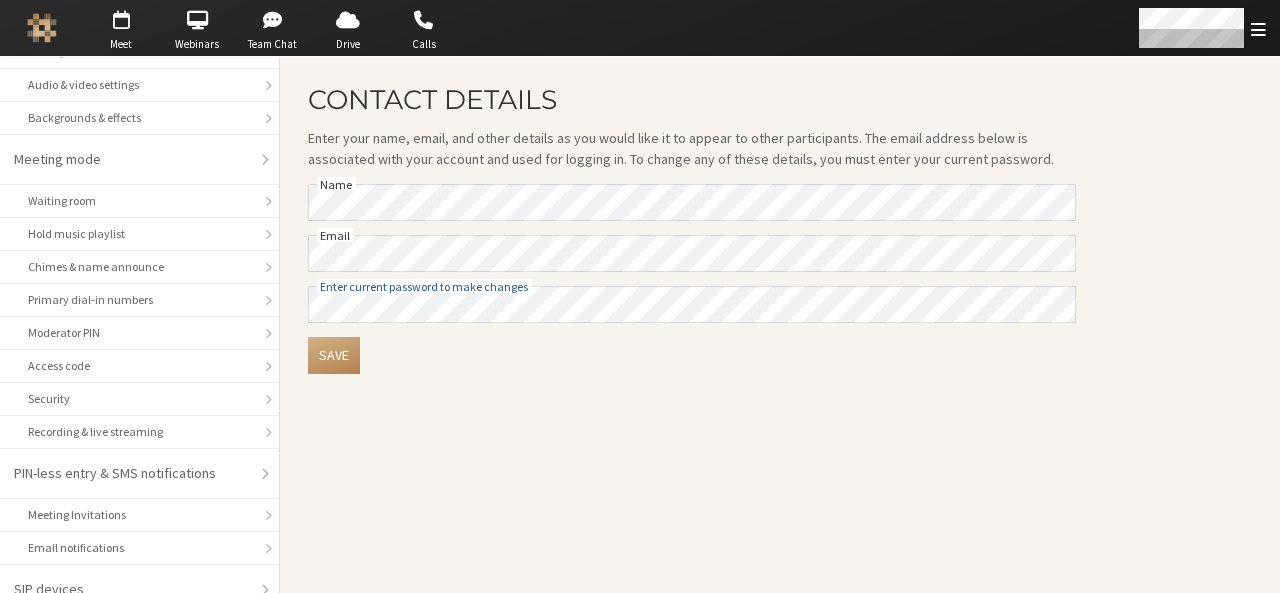 scroll, scrollTop: 268, scrollLeft: 0, axis: vertical 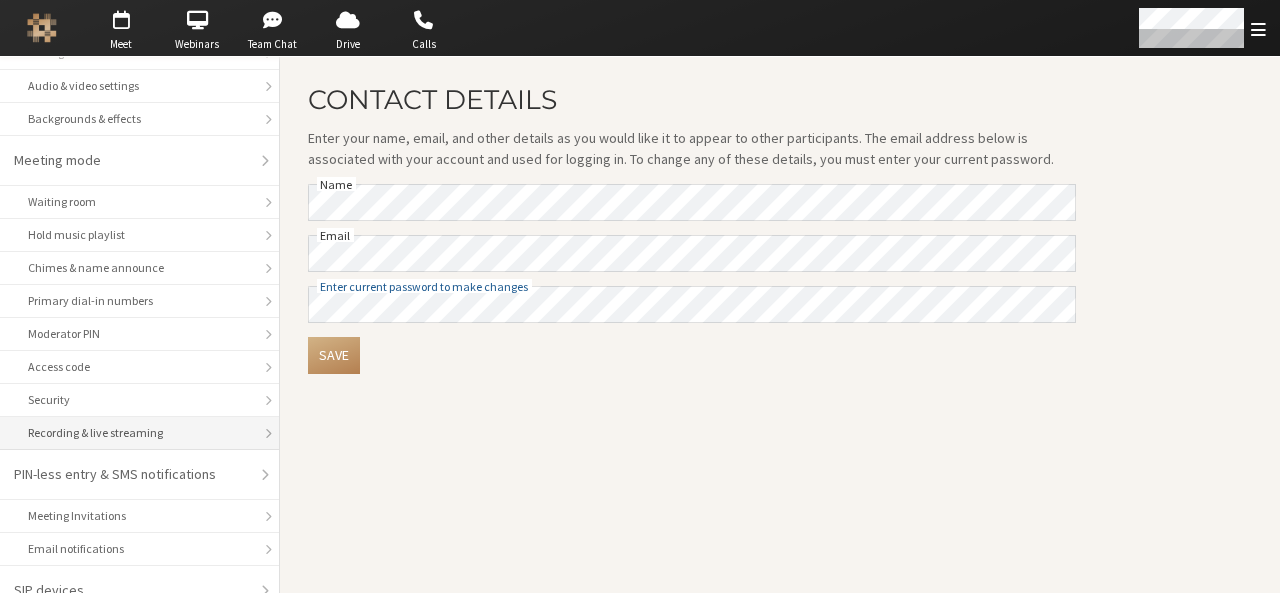 click on "Recording & live streaming" at bounding box center (139, 433) 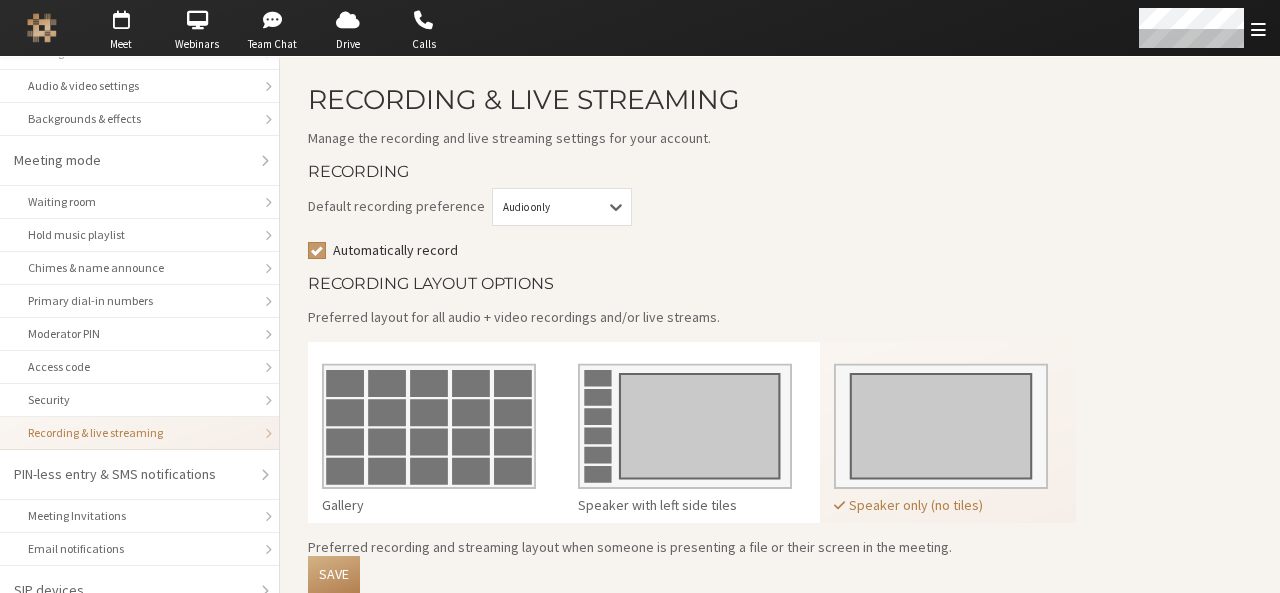 checkbox on "true" 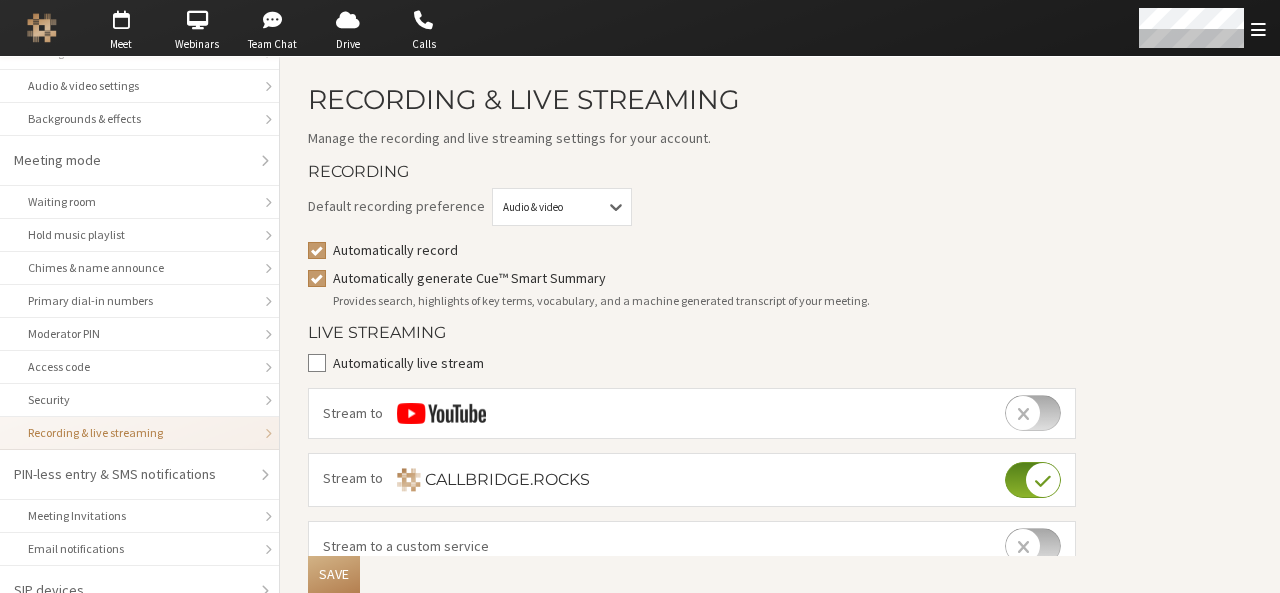 scroll, scrollTop: 546, scrollLeft: 0, axis: vertical 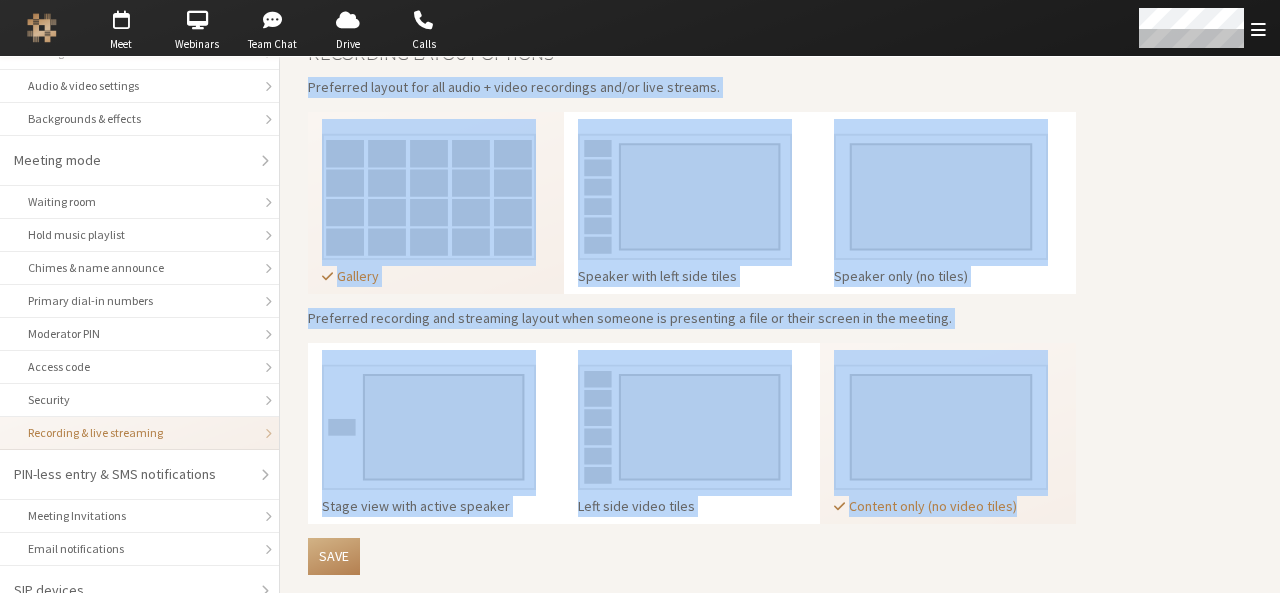 drag, startPoint x: 303, startPoint y: 75, endPoint x: 1113, endPoint y: 513, distance: 920.83875 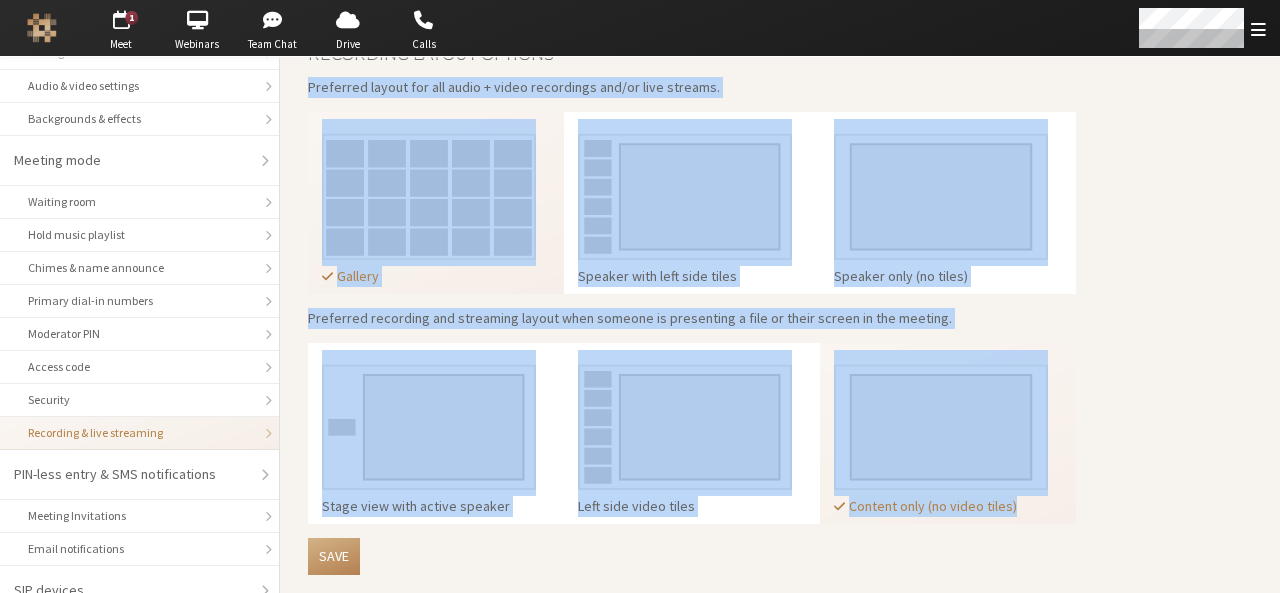 copy on "Preferred layout for all audio + video recordings and/or live streams. Gallery Speaker with left side tiles Speaker only (no tiles) Preferred recording and streaming layout when someone is presenting a file or their screen in the meeting. Stage view with active speaker Left side video tiles Content only (no video tiles)" 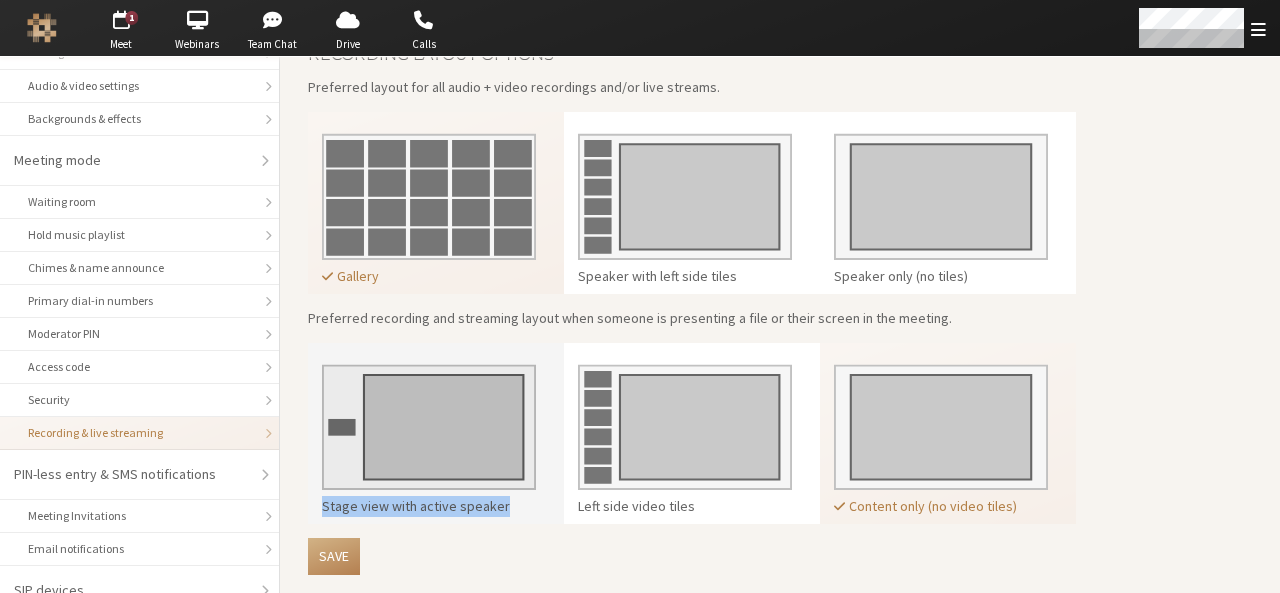 drag, startPoint x: 512, startPoint y: 506, endPoint x: 314, endPoint y: 501, distance: 198.06313 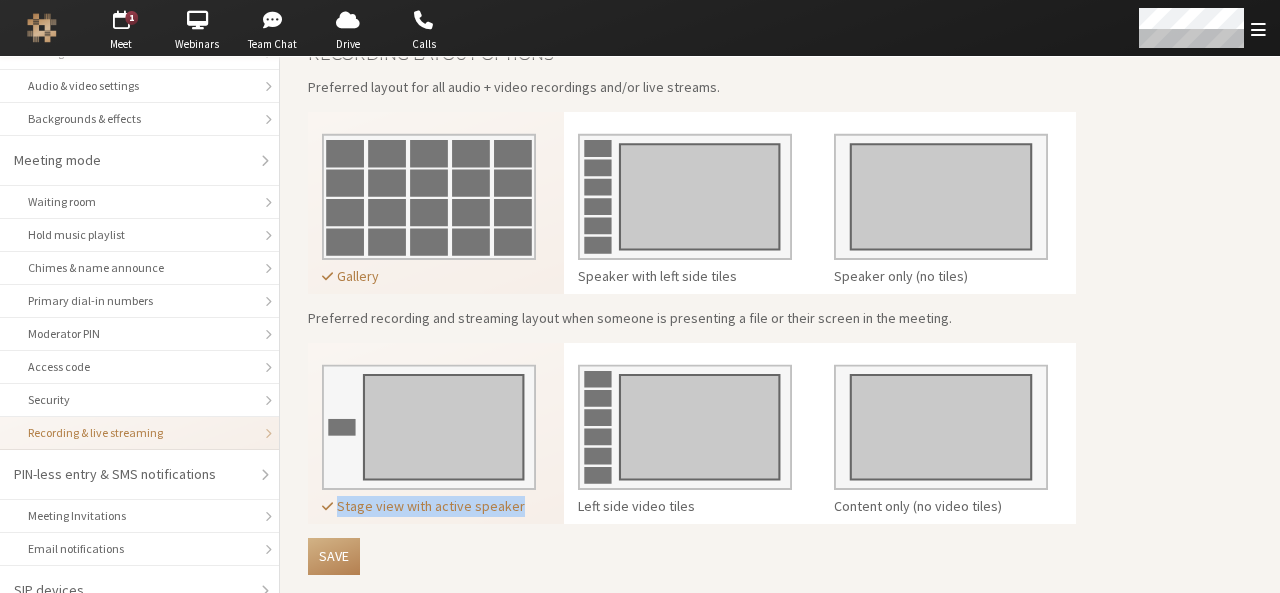 type 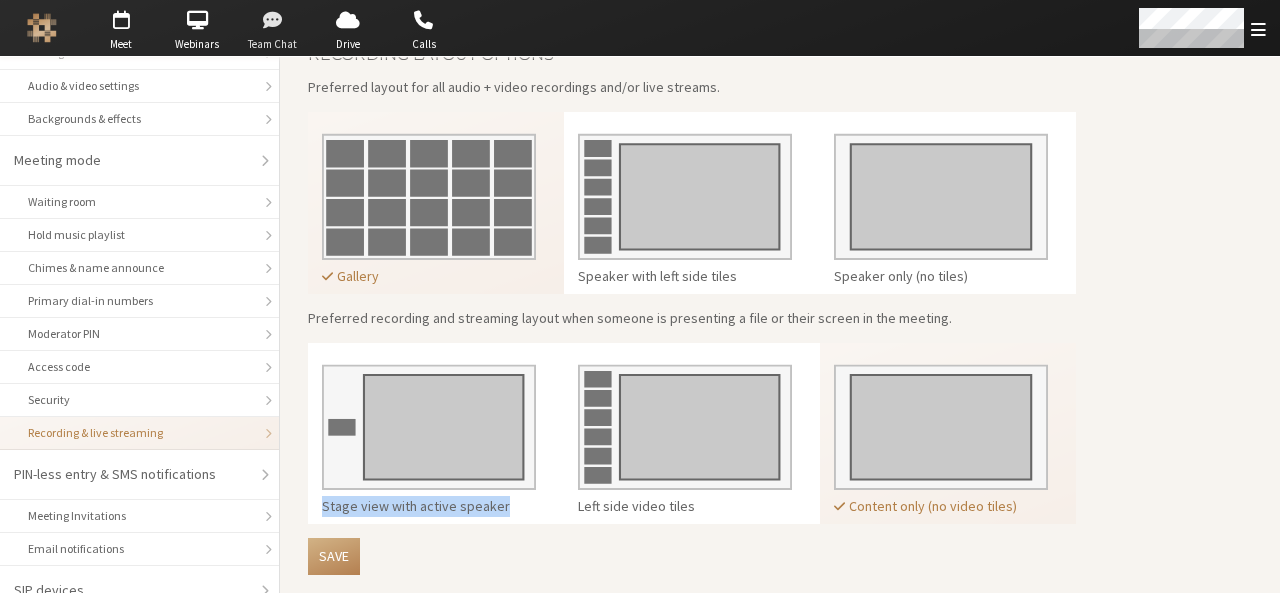 click at bounding box center (273, 20) 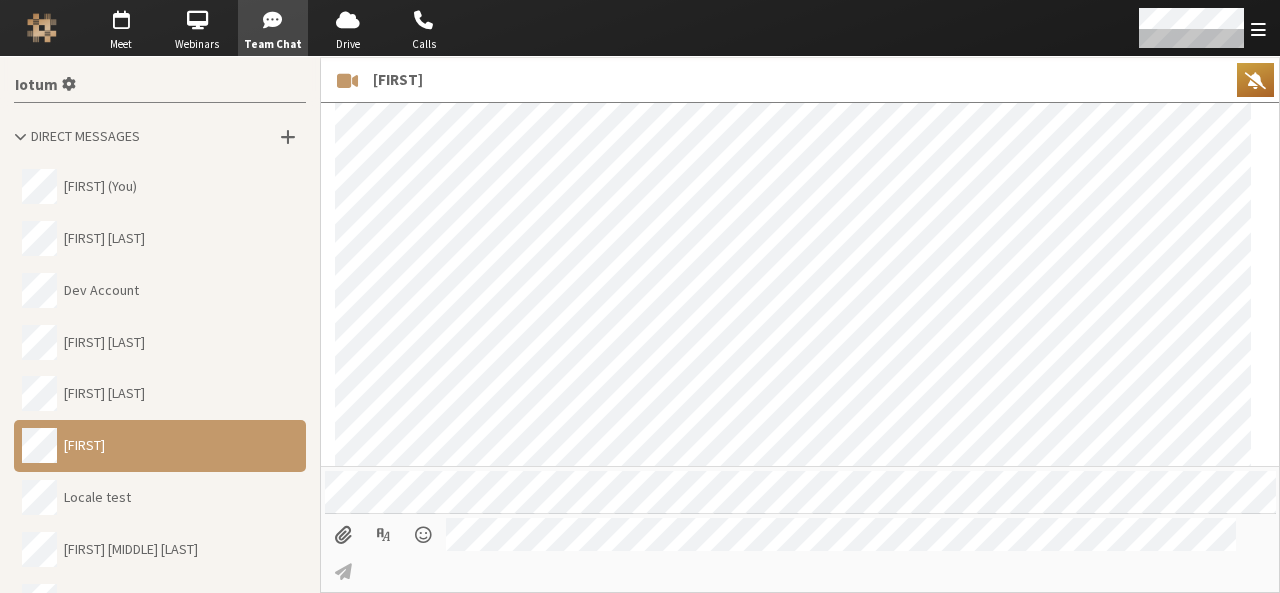 scroll, scrollTop: 0, scrollLeft: 0, axis: both 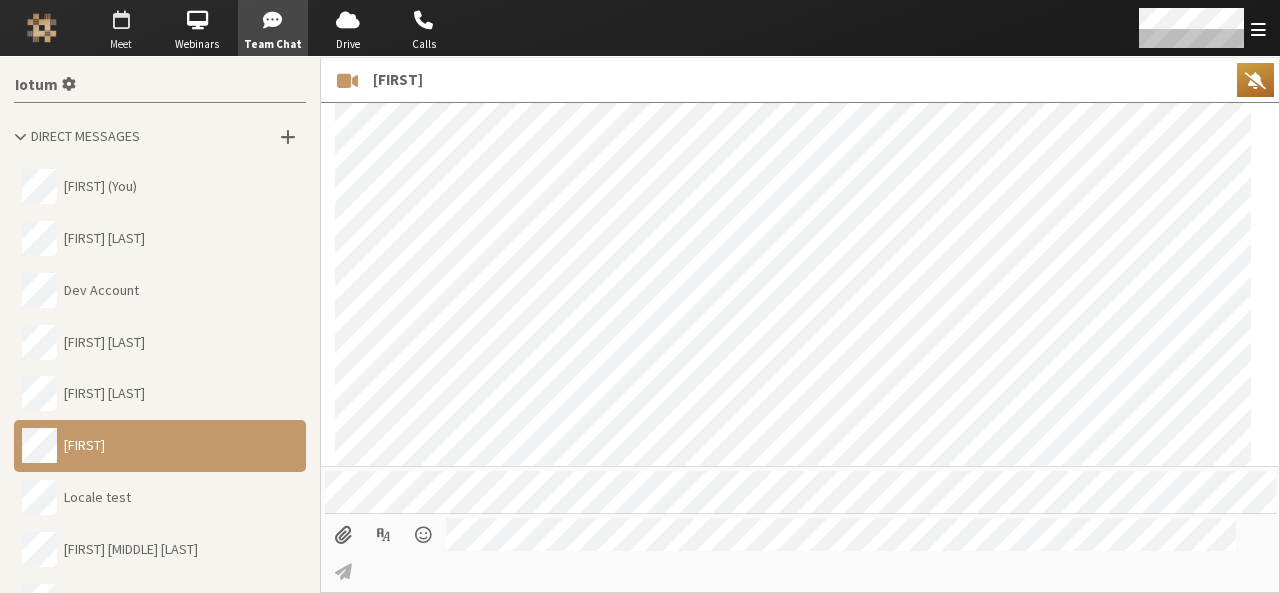 click at bounding box center [121, 20] 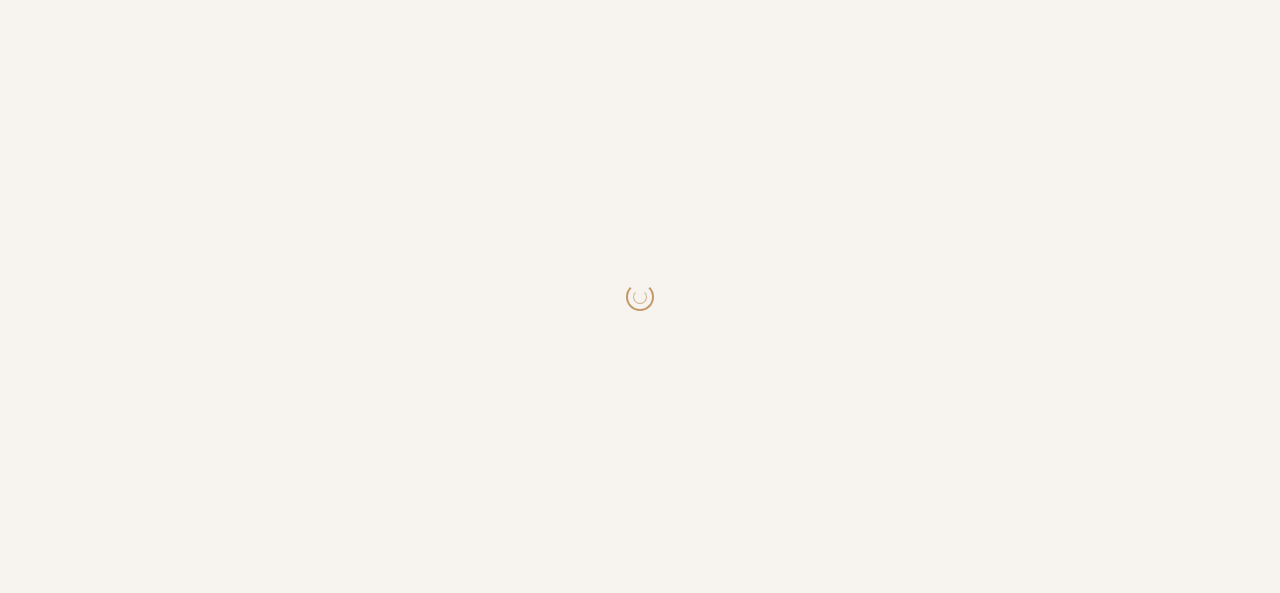 scroll, scrollTop: 0, scrollLeft: 0, axis: both 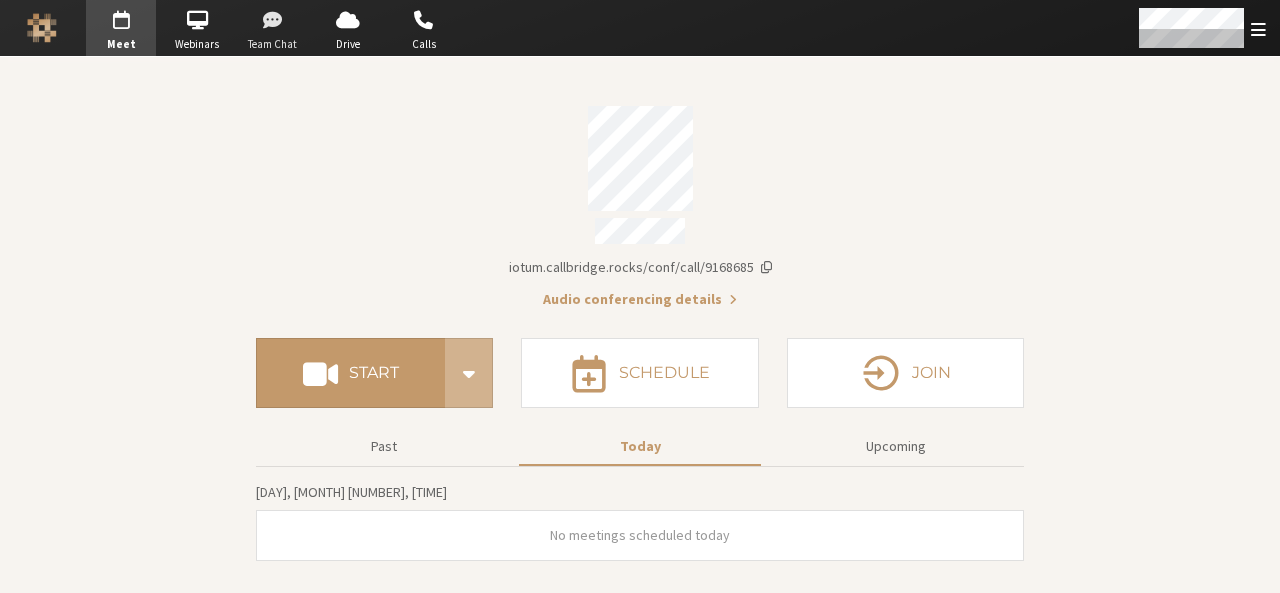 click at bounding box center [273, 20] 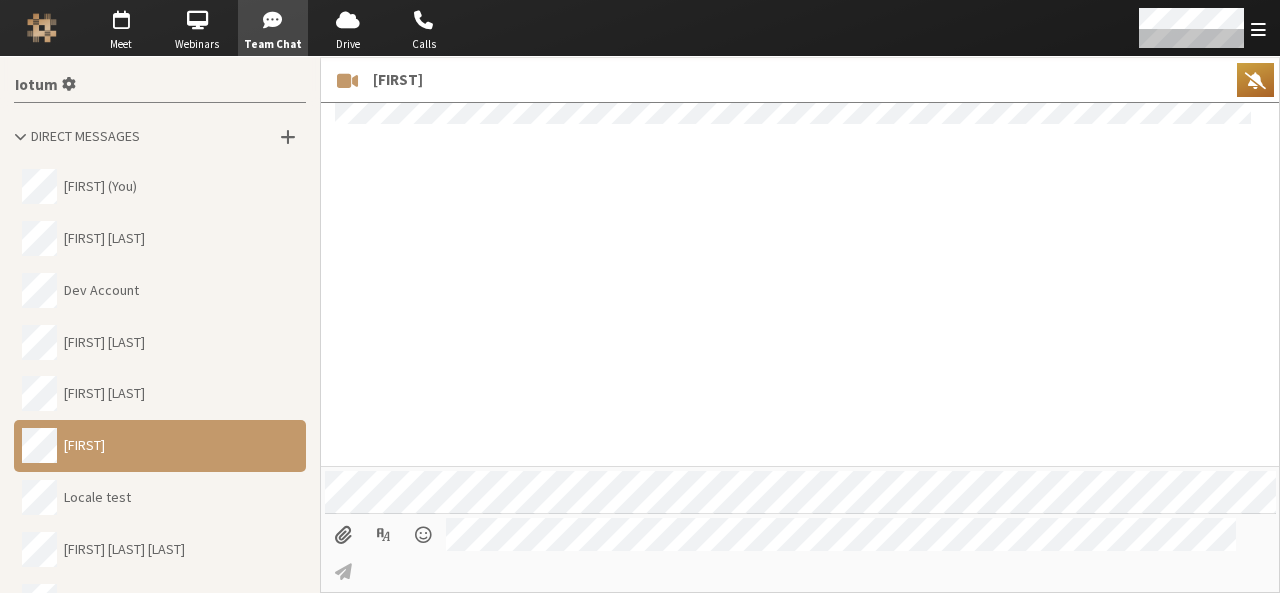 scroll, scrollTop: 335, scrollLeft: 0, axis: vertical 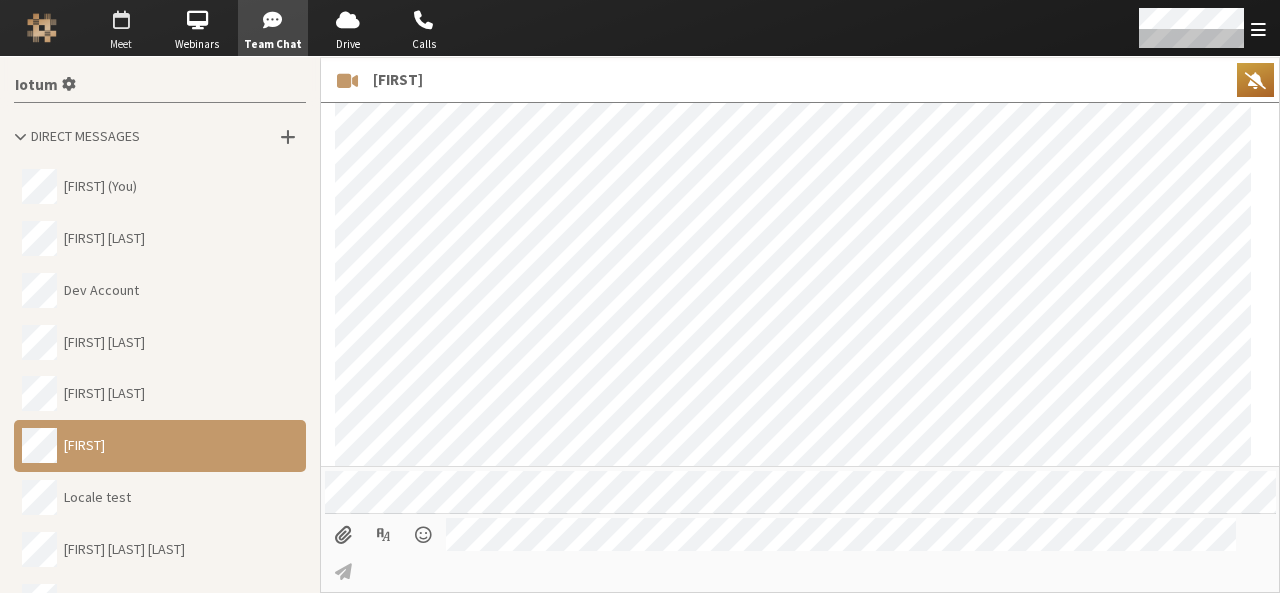 click on "Meet" at bounding box center [121, 44] 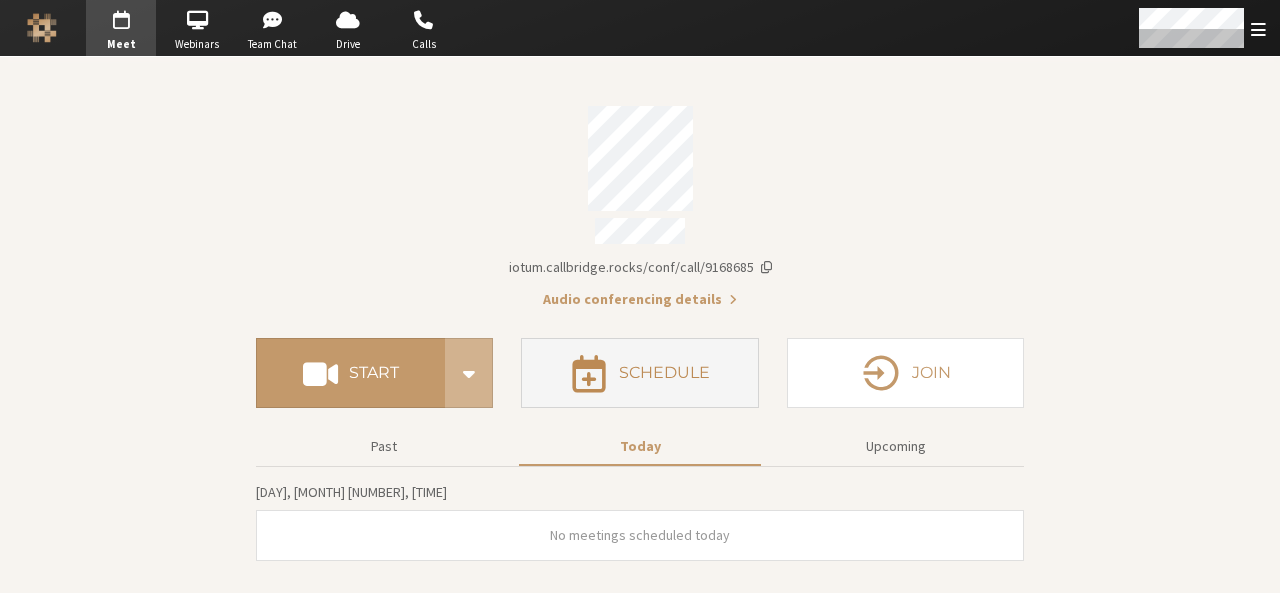click on "Schedule" at bounding box center (664, 373) 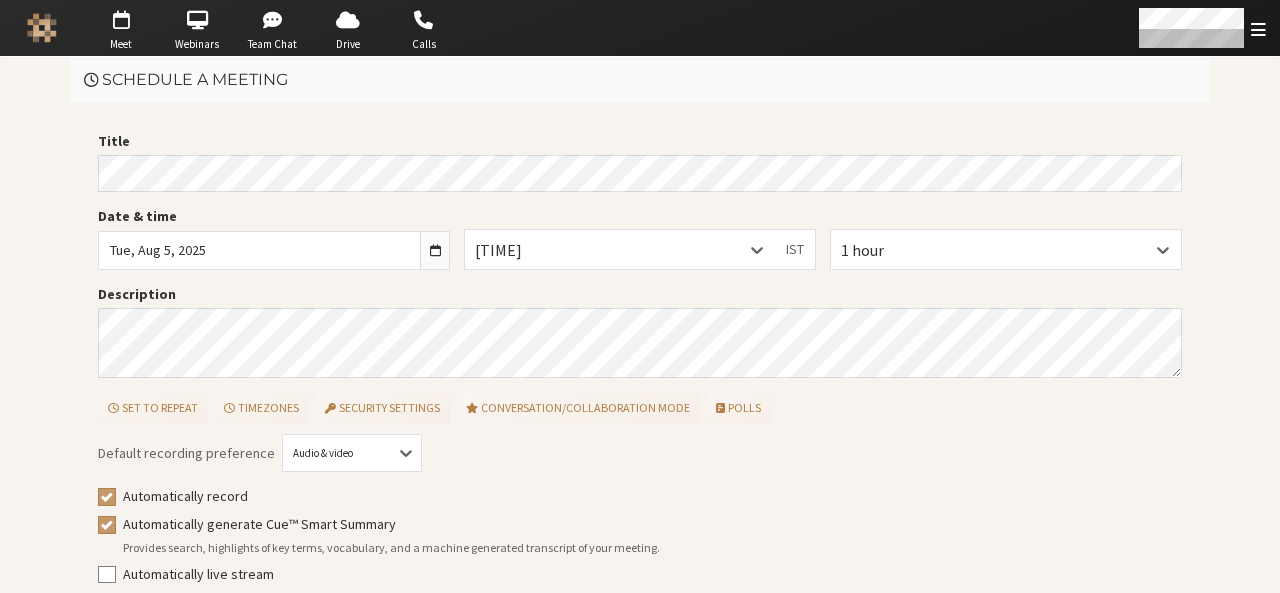 scroll, scrollTop: 90, scrollLeft: 0, axis: vertical 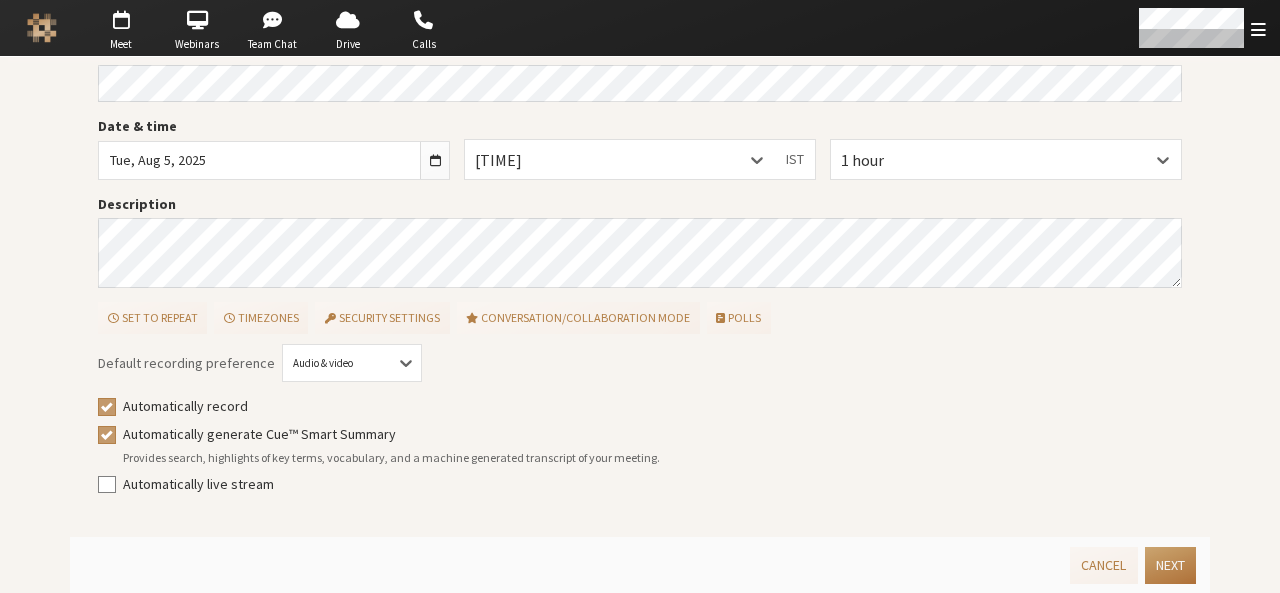 click on "Next" at bounding box center (1170, 565) 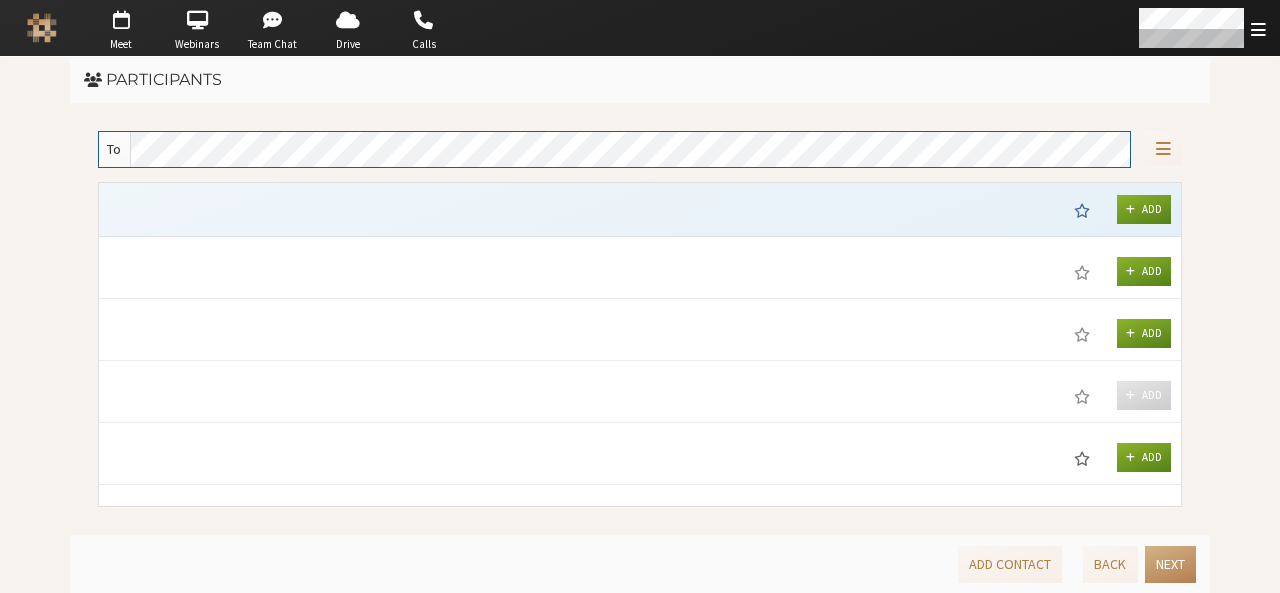 scroll, scrollTop: 0, scrollLeft: 0, axis: both 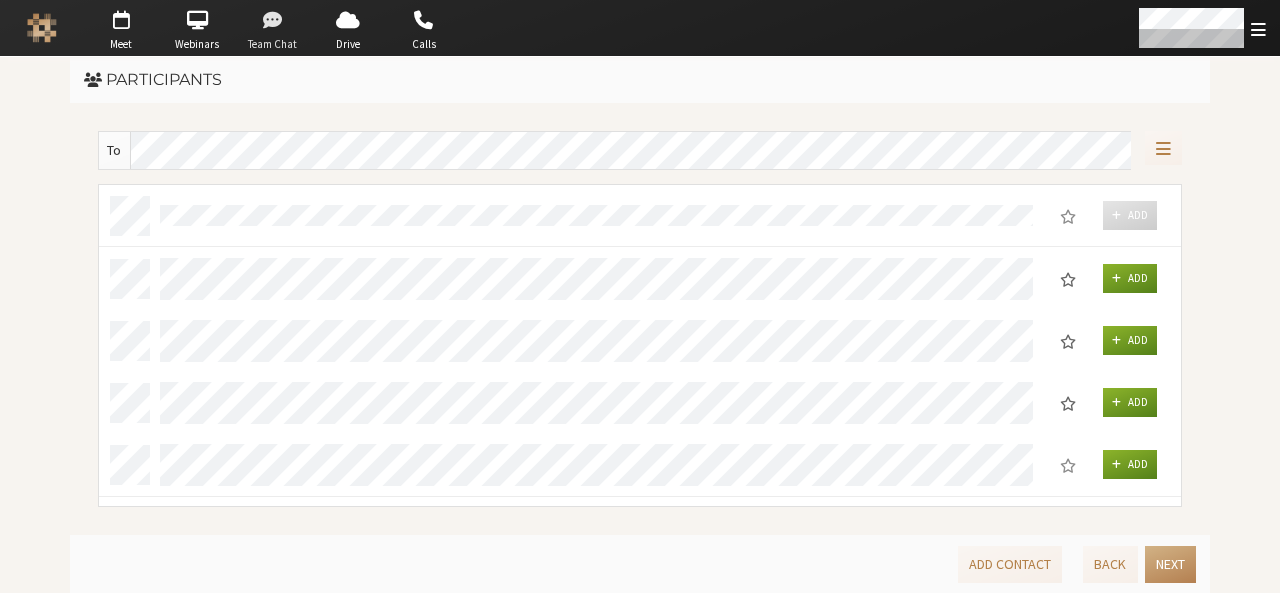 click at bounding box center [273, 20] 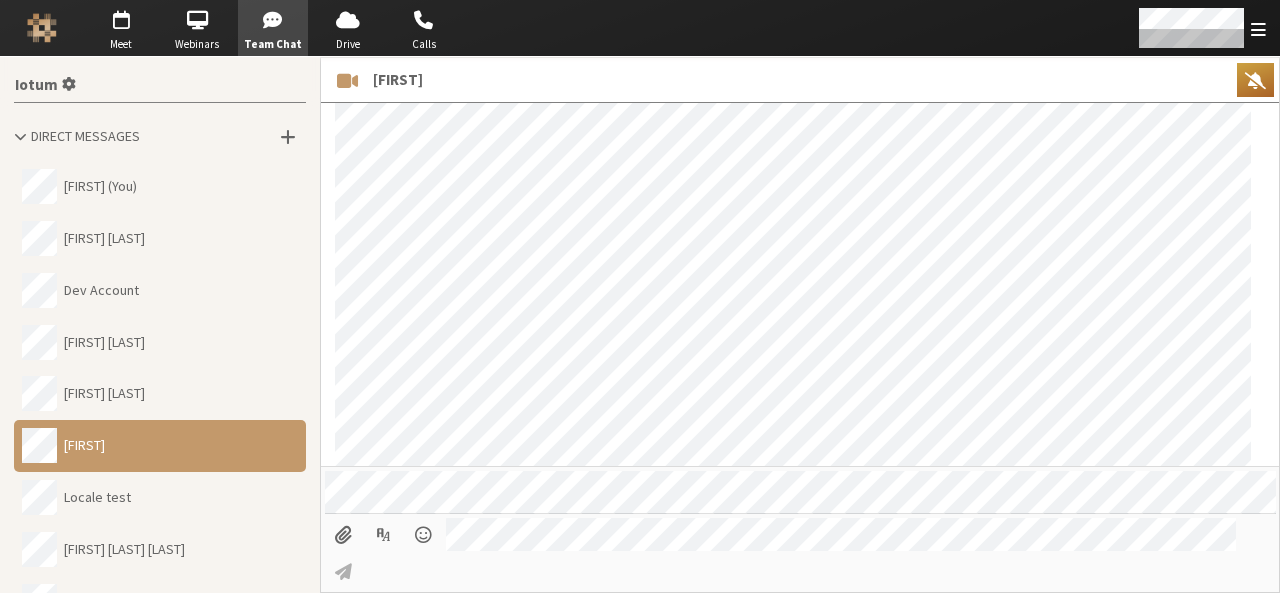 scroll, scrollTop: 335, scrollLeft: 0, axis: vertical 